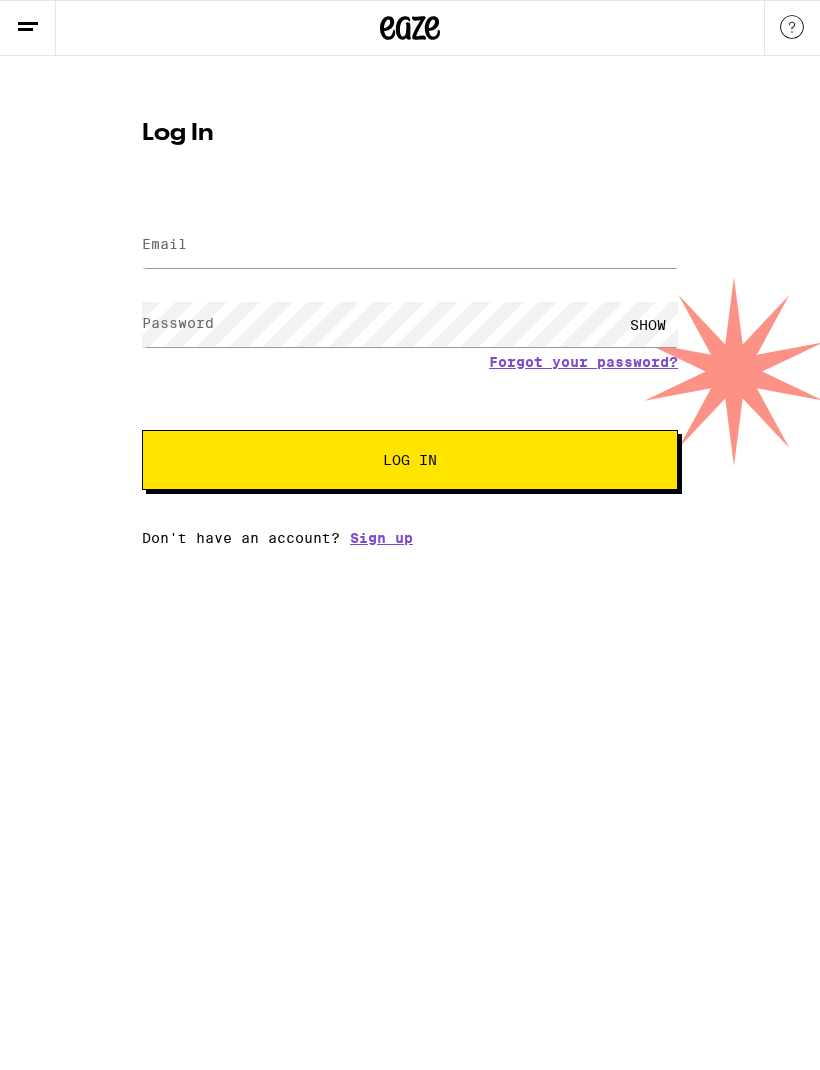 scroll, scrollTop: 0, scrollLeft: 0, axis: both 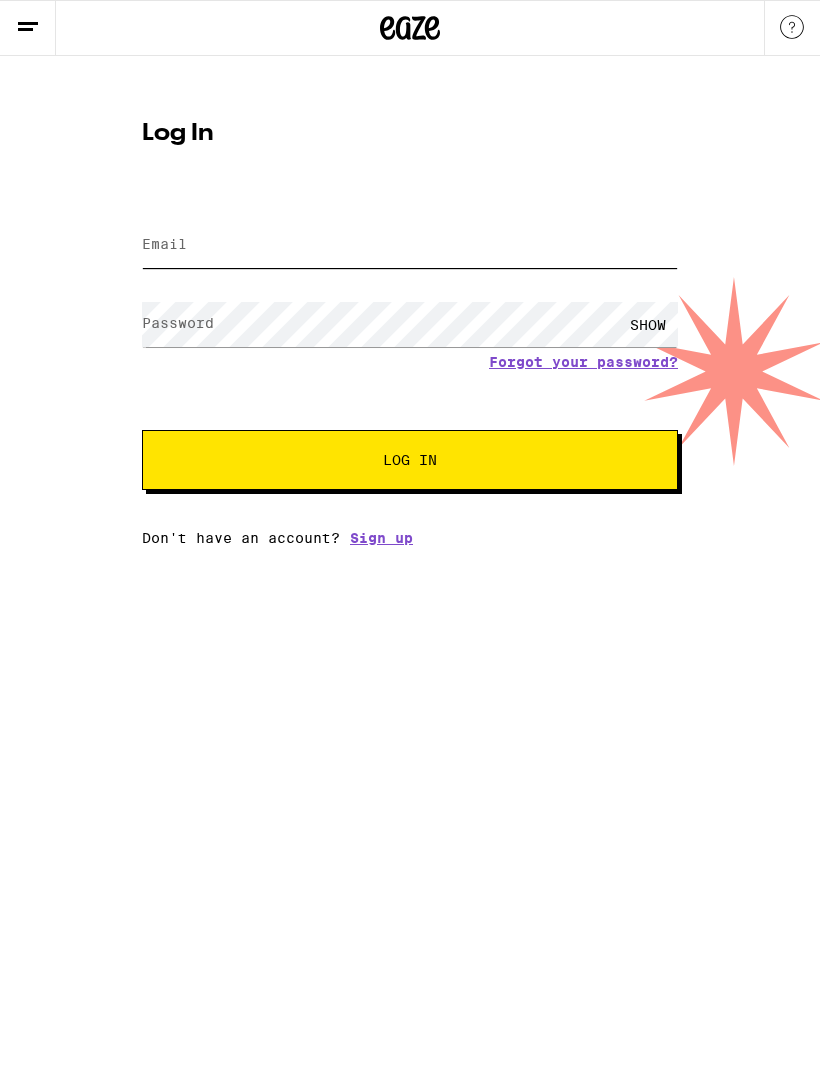 click on "Email" at bounding box center [410, 245] 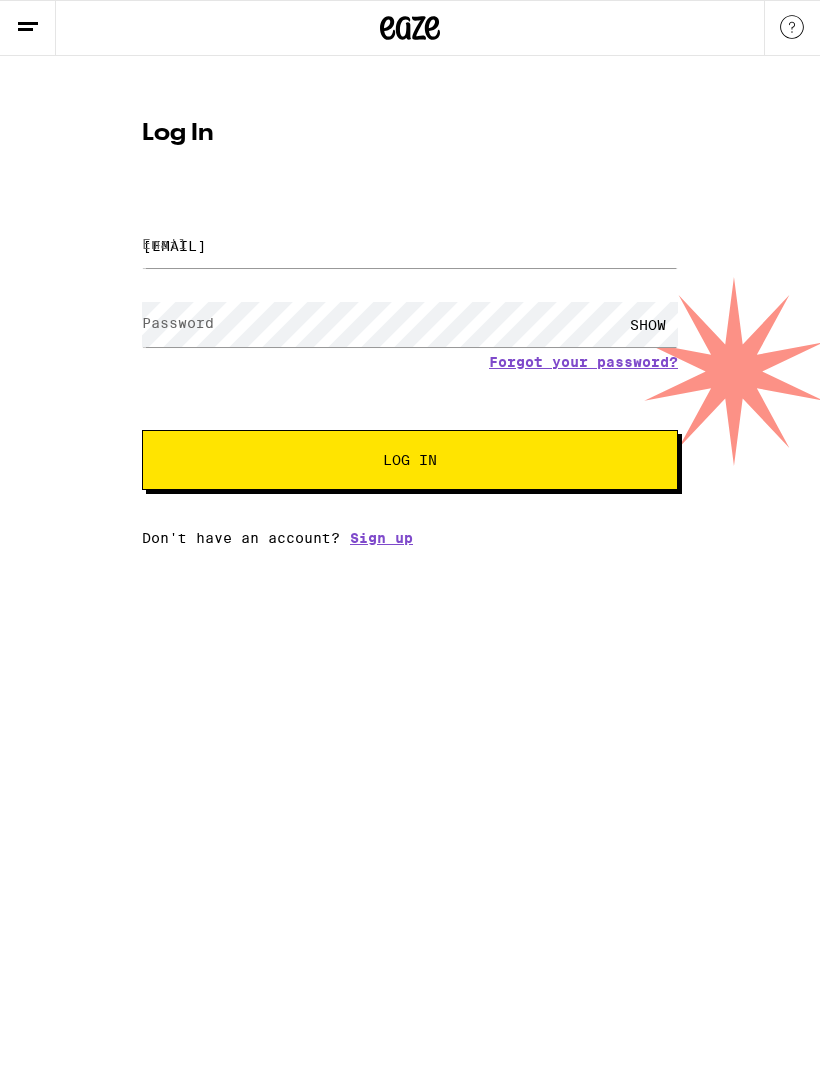 click on "Log In" at bounding box center (410, 460) 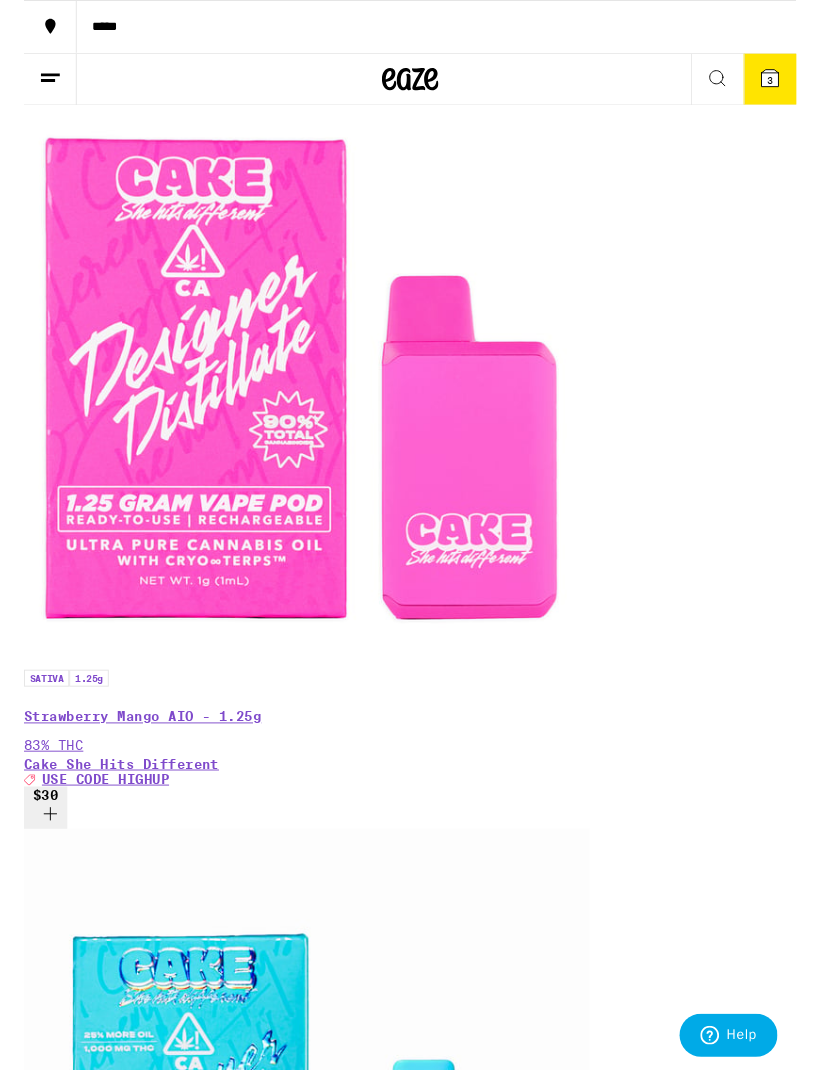 scroll, scrollTop: 1966, scrollLeft: 0, axis: vertical 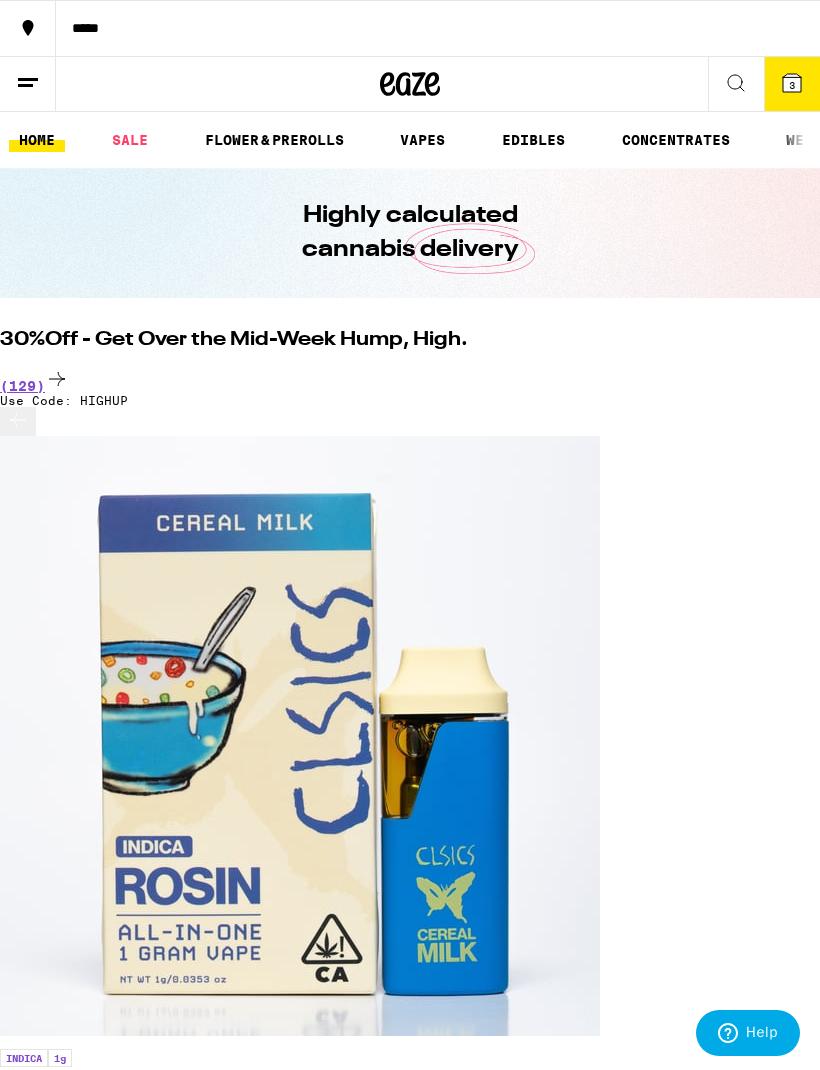 click on "EDIBLES" at bounding box center (533, 140) 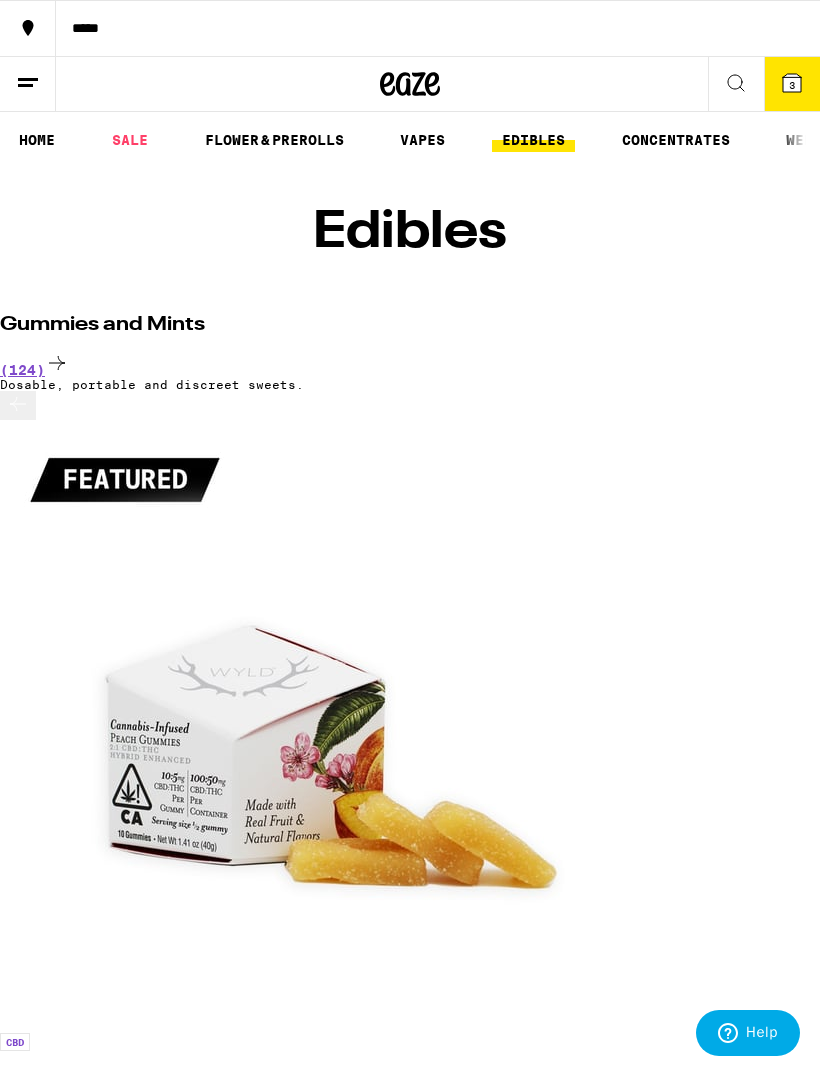 click on "(124)" at bounding box center (410, 364) 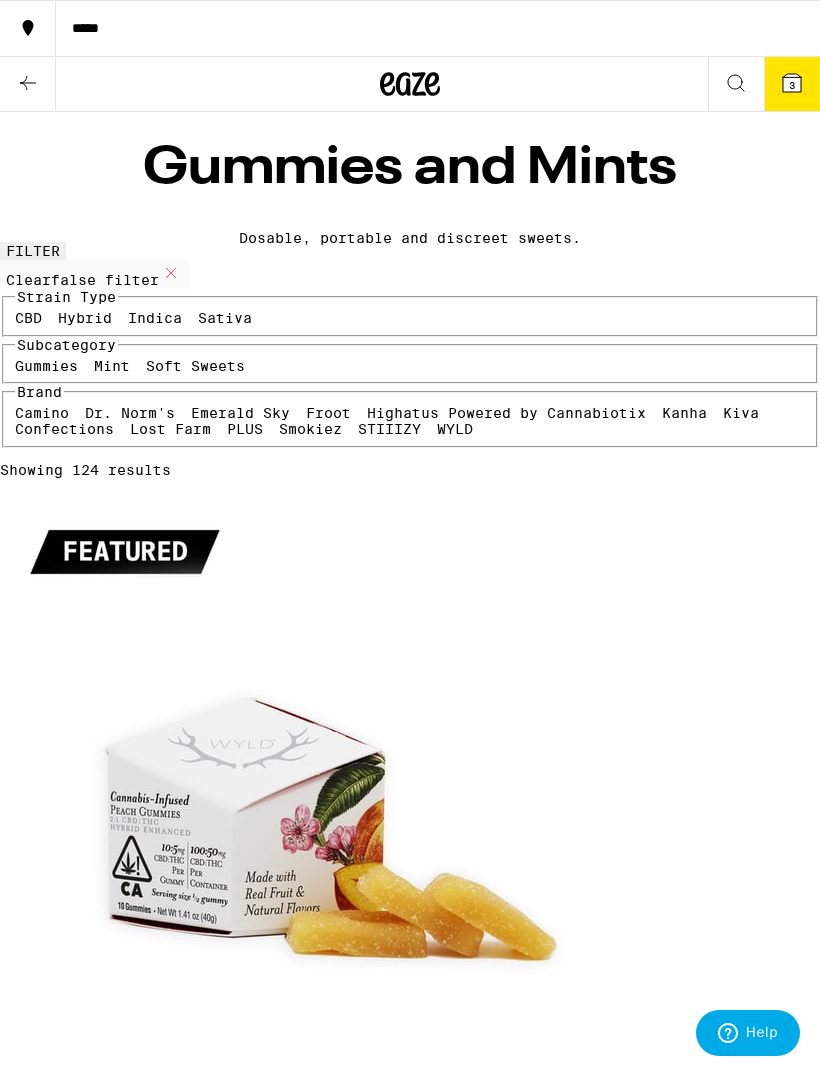 click on "Camino" at bounding box center (42, 413) 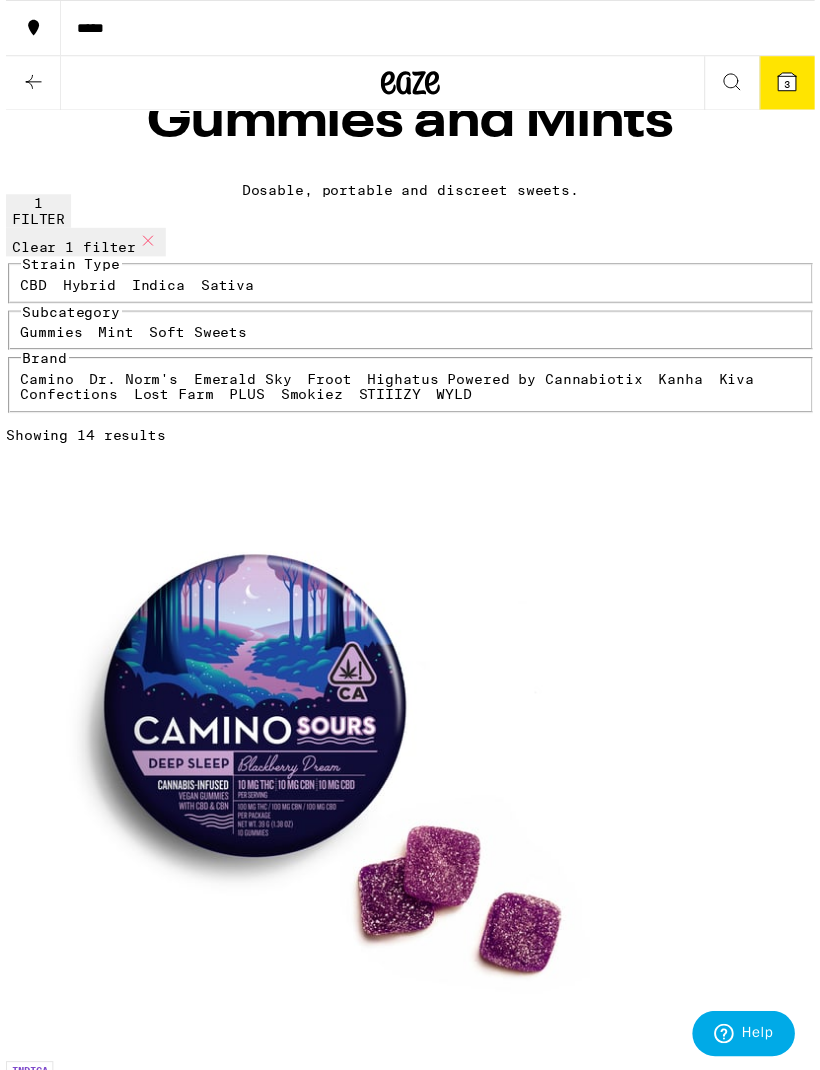 scroll, scrollTop: 0, scrollLeft: 0, axis: both 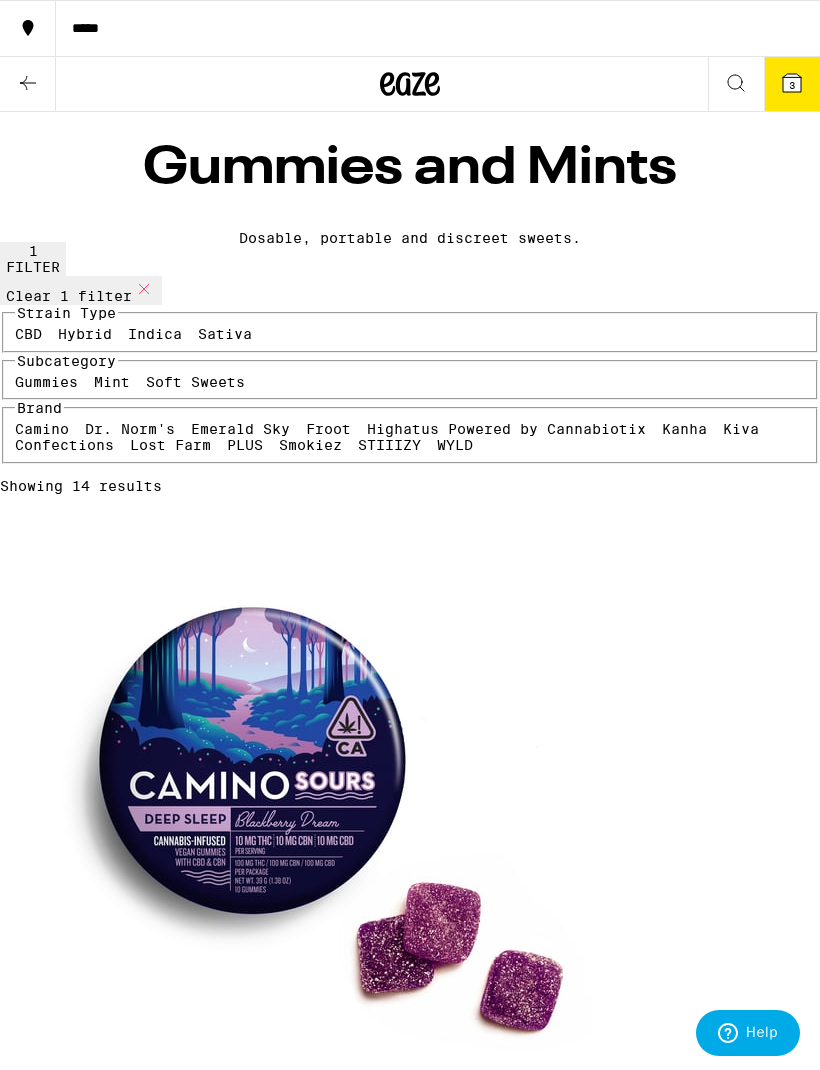click on "3" at bounding box center (792, 85) 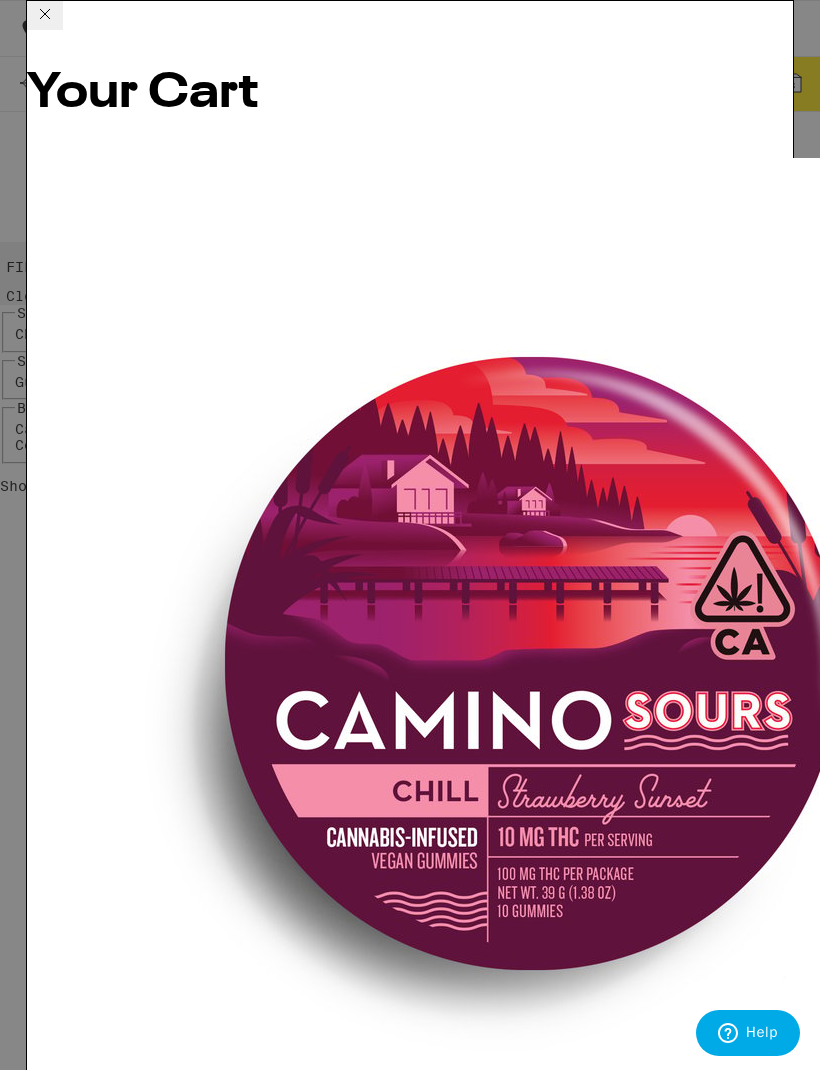 click 